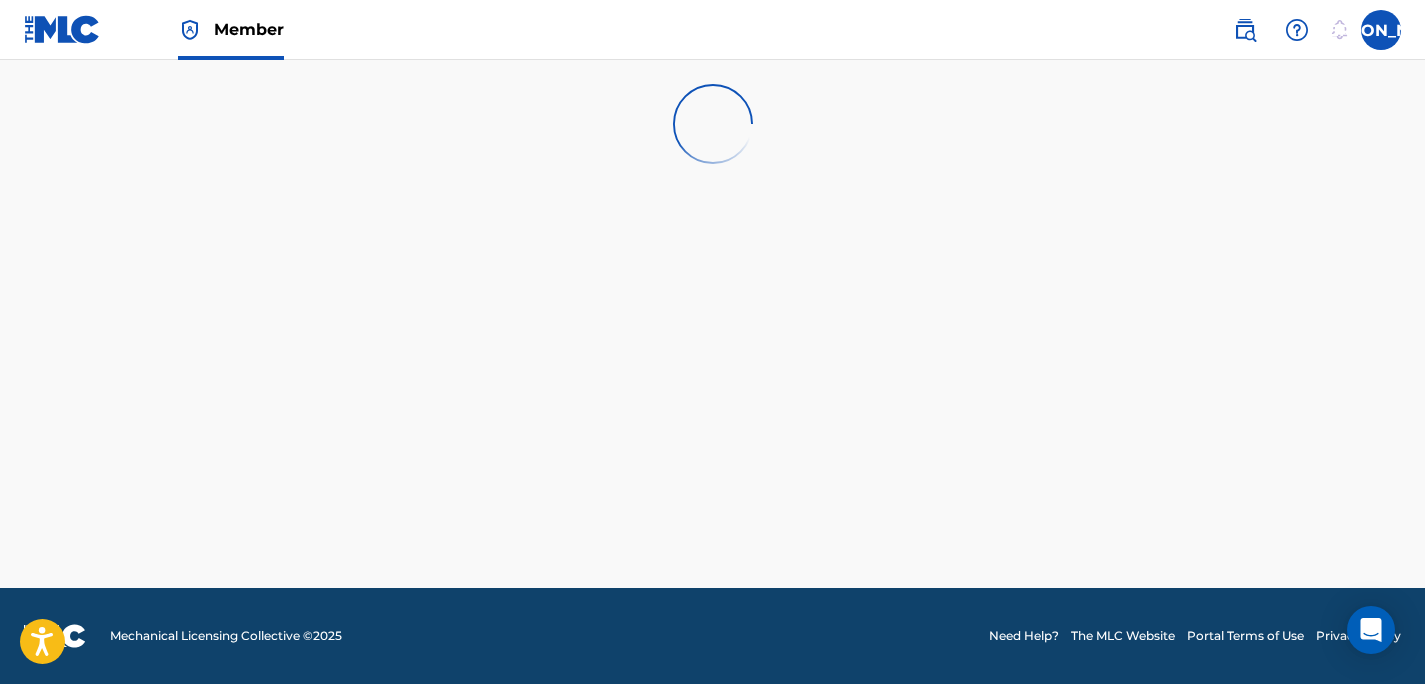 scroll, scrollTop: 0, scrollLeft: 0, axis: both 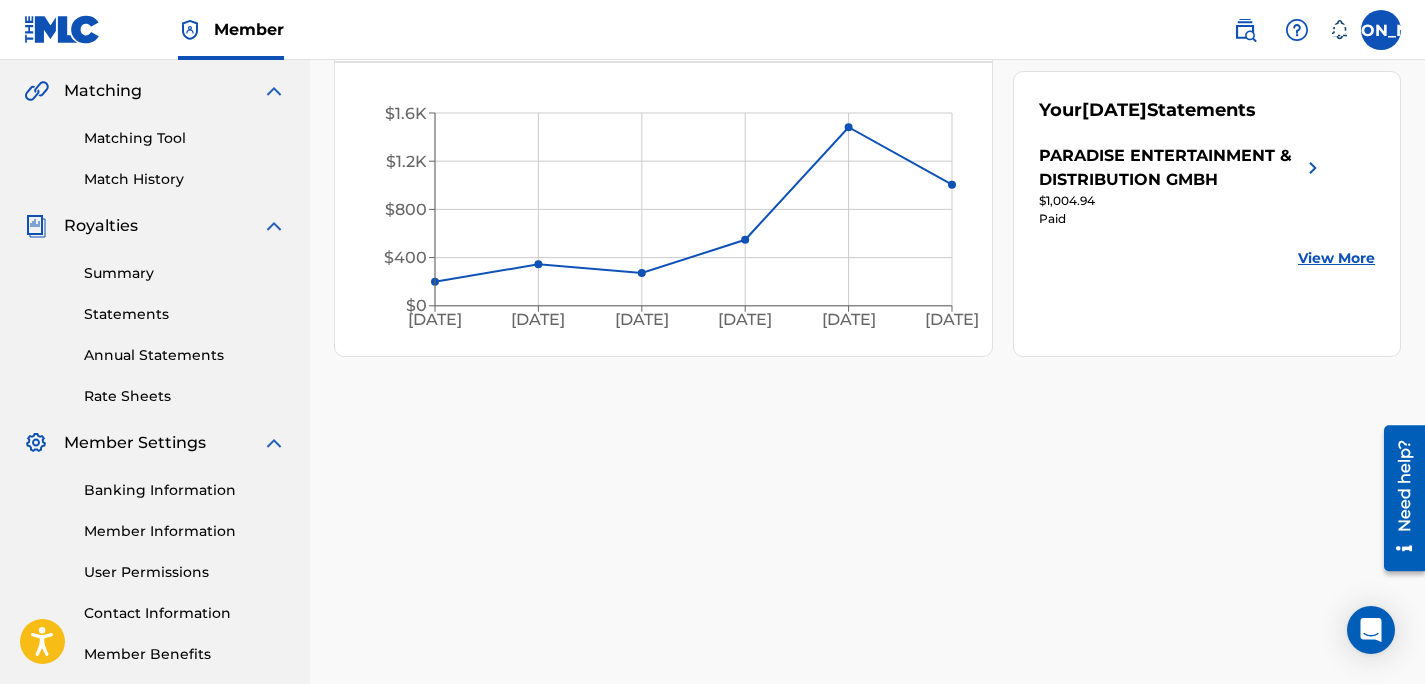click on "Statements" at bounding box center [185, 314] 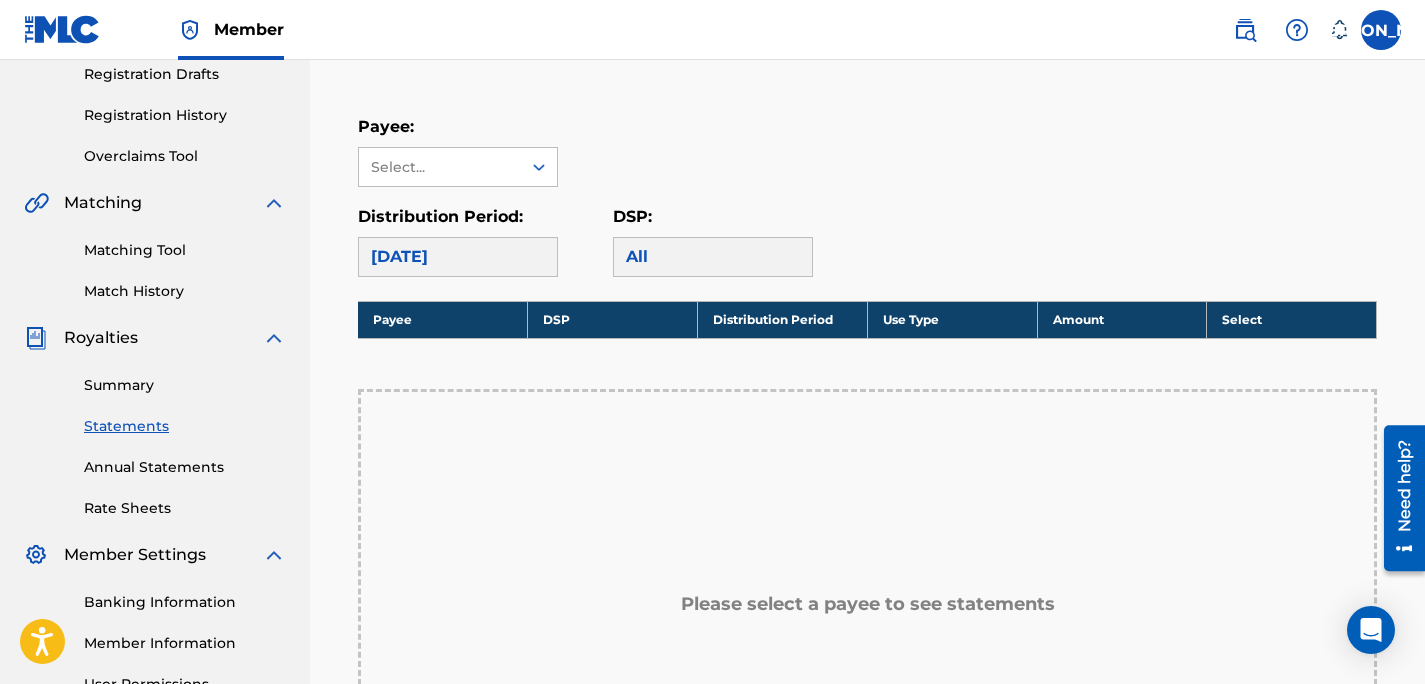 scroll, scrollTop: 409, scrollLeft: 0, axis: vertical 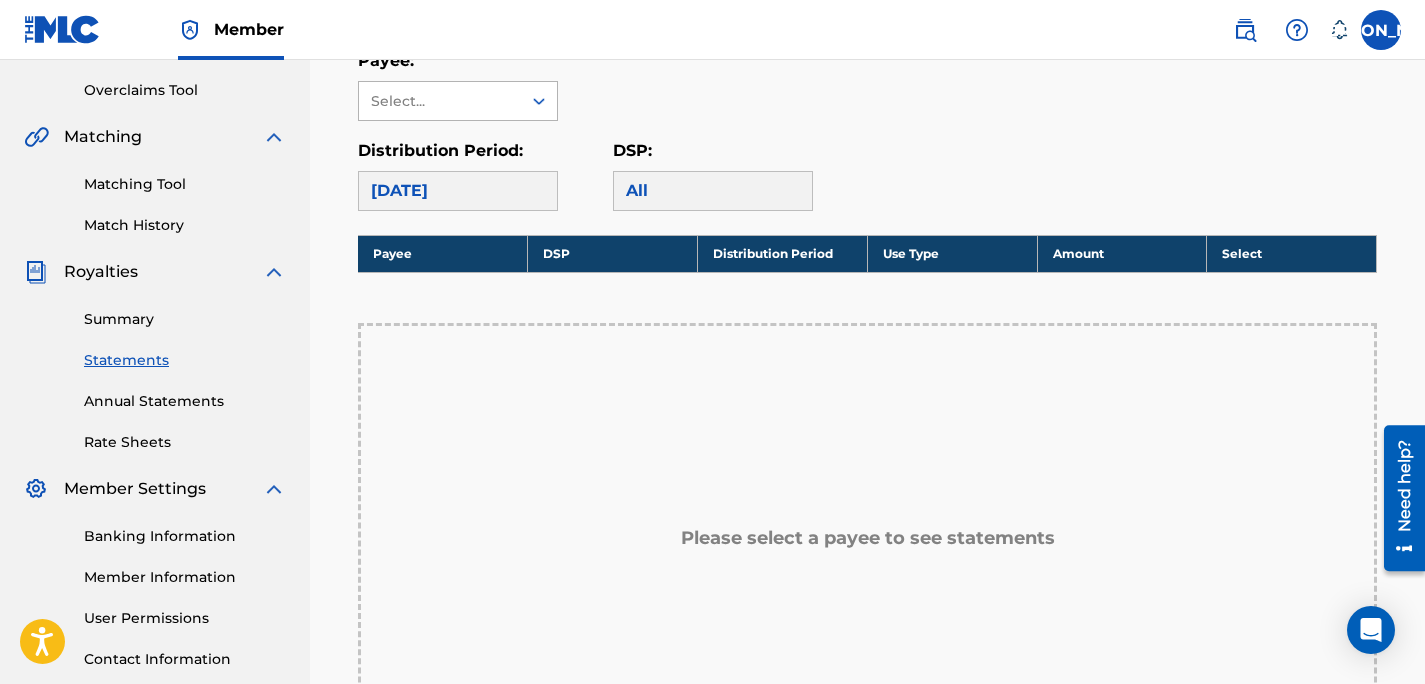click 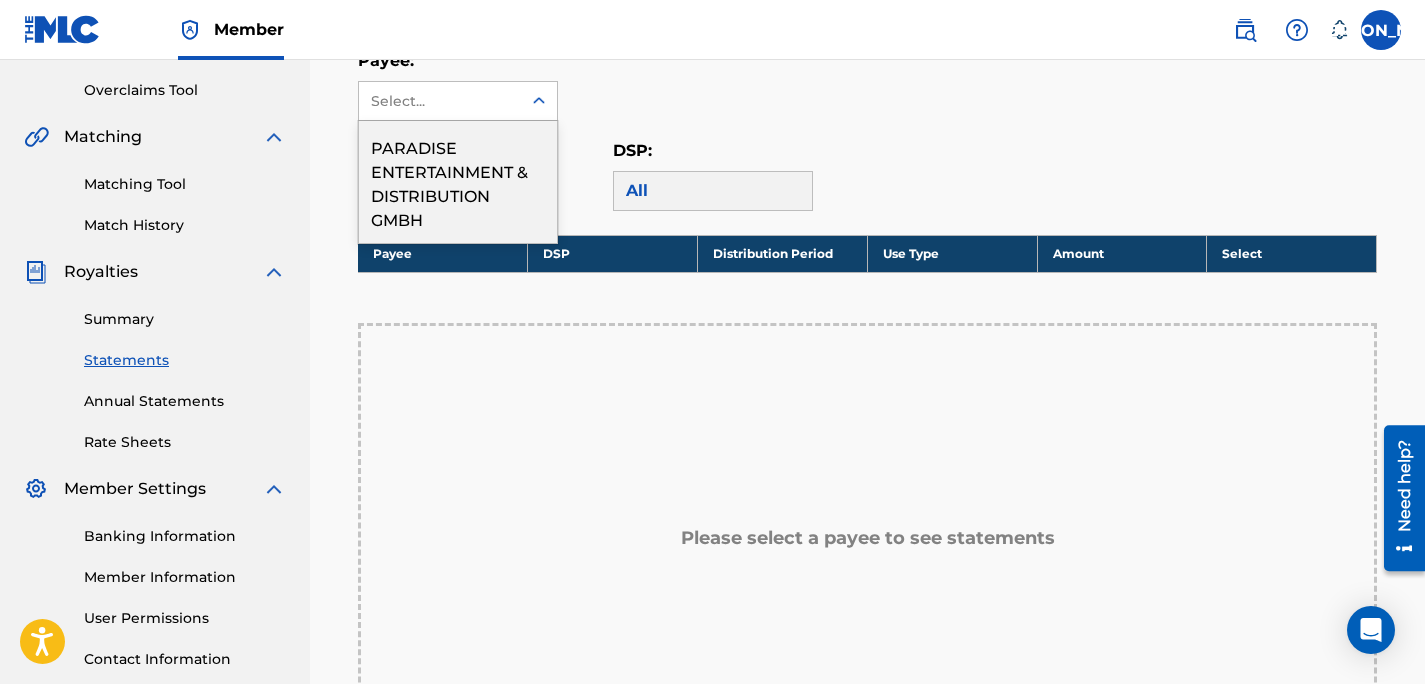 click on "PARADISE ENTERTAINMENT & DISTRIBUTION GMBH" at bounding box center (458, 182) 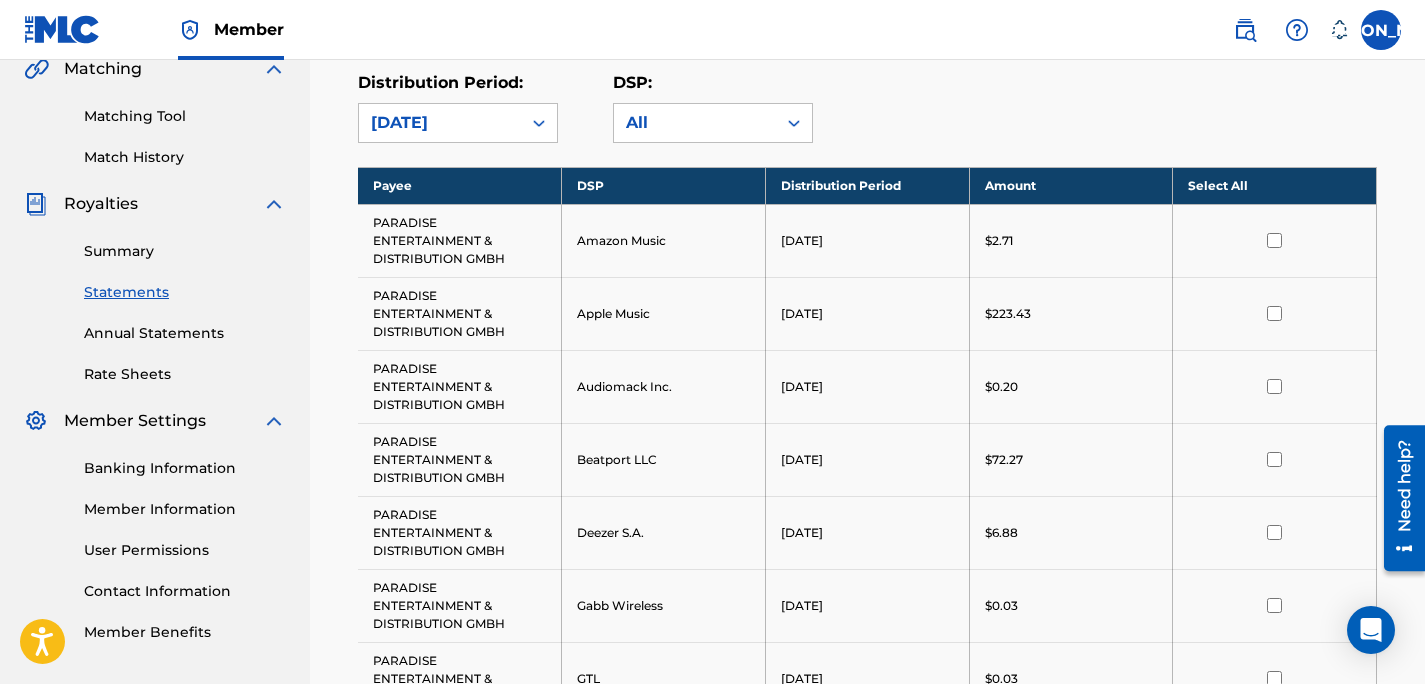 scroll, scrollTop: 127, scrollLeft: 0, axis: vertical 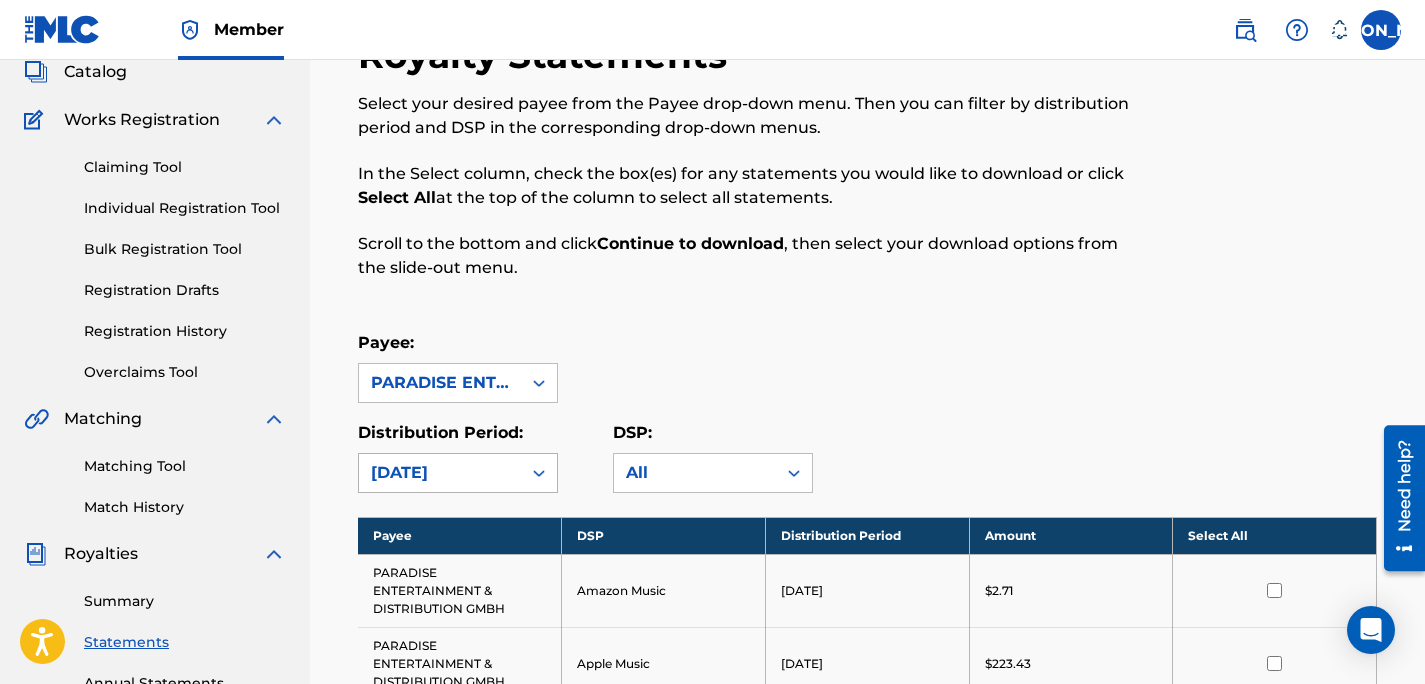 click on "[DATE]" at bounding box center (440, 473) 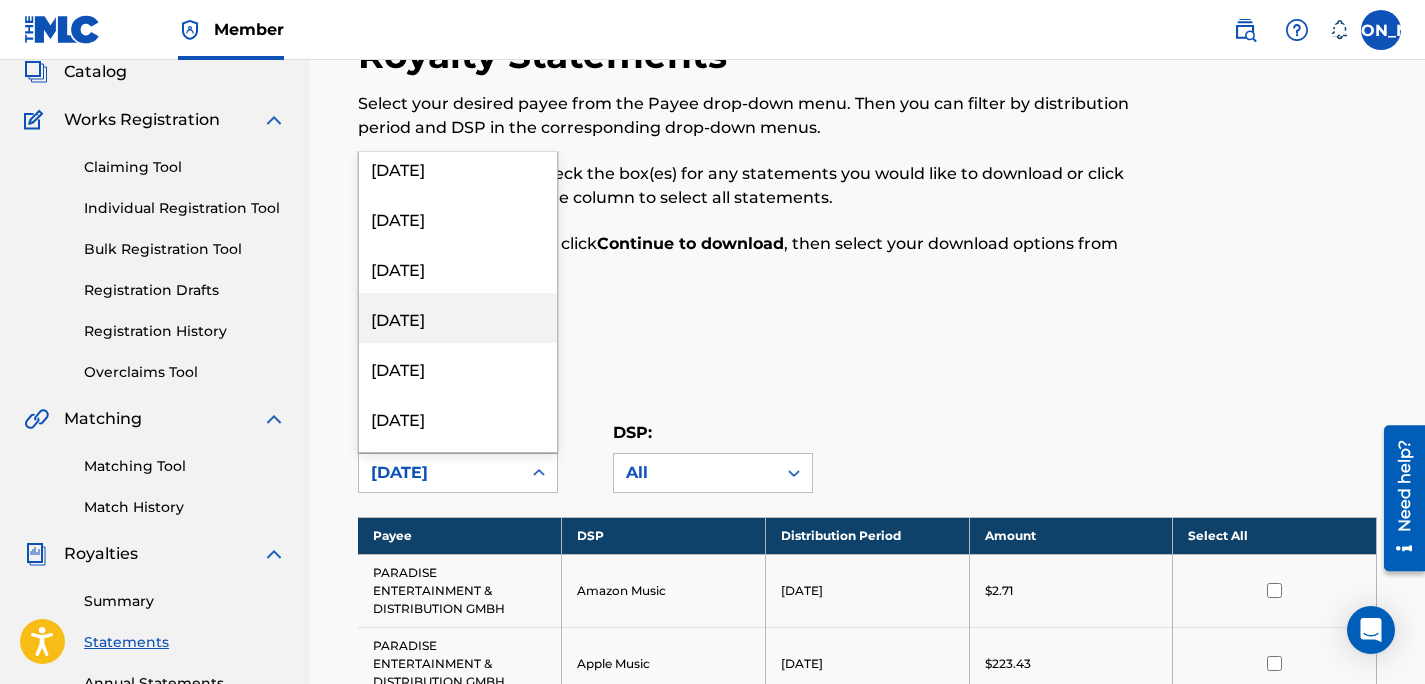 scroll, scrollTop: 387, scrollLeft: 0, axis: vertical 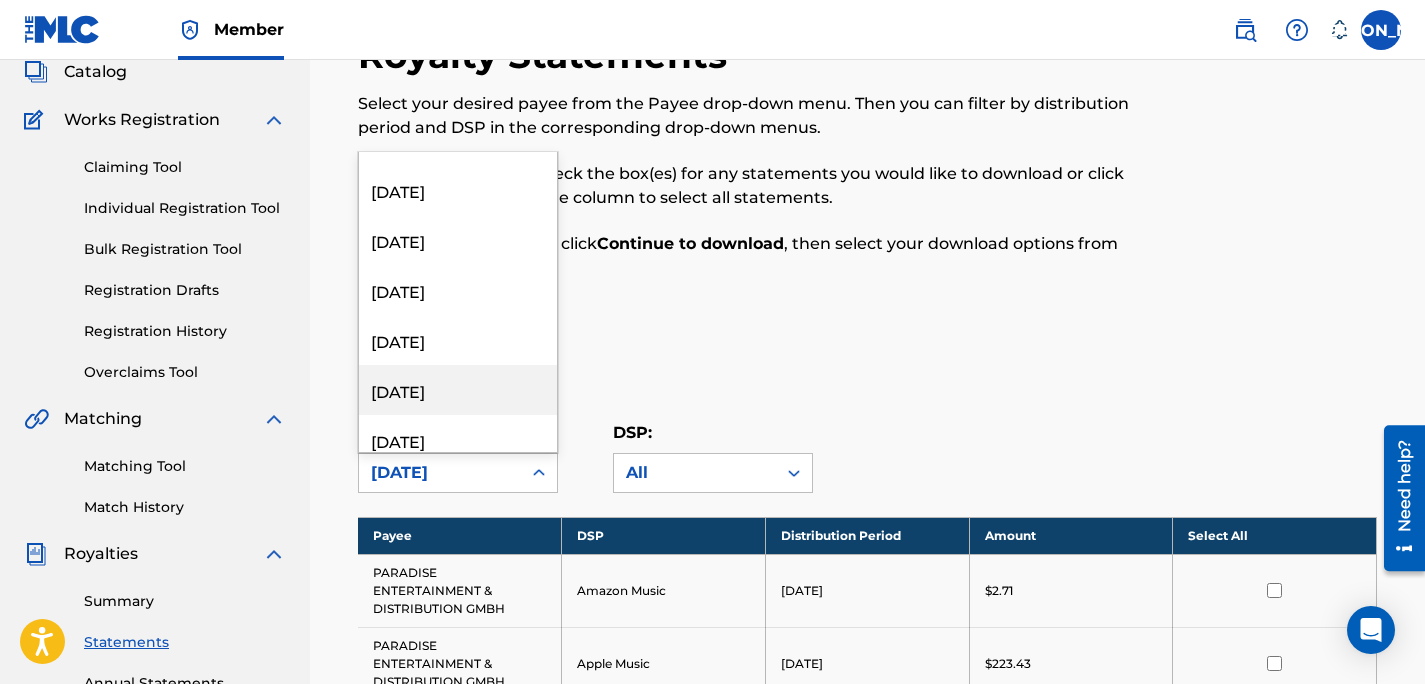 click on "[DATE]" at bounding box center (458, 390) 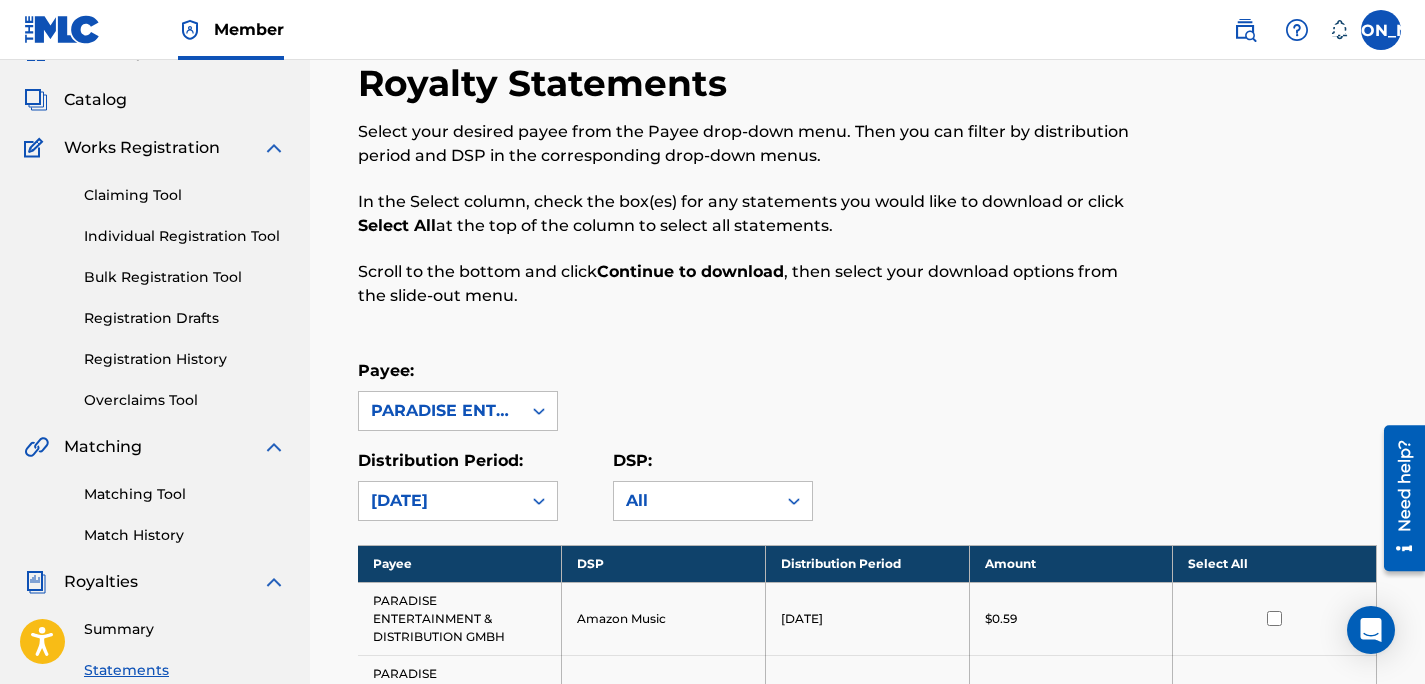 scroll, scrollTop: 0, scrollLeft: 0, axis: both 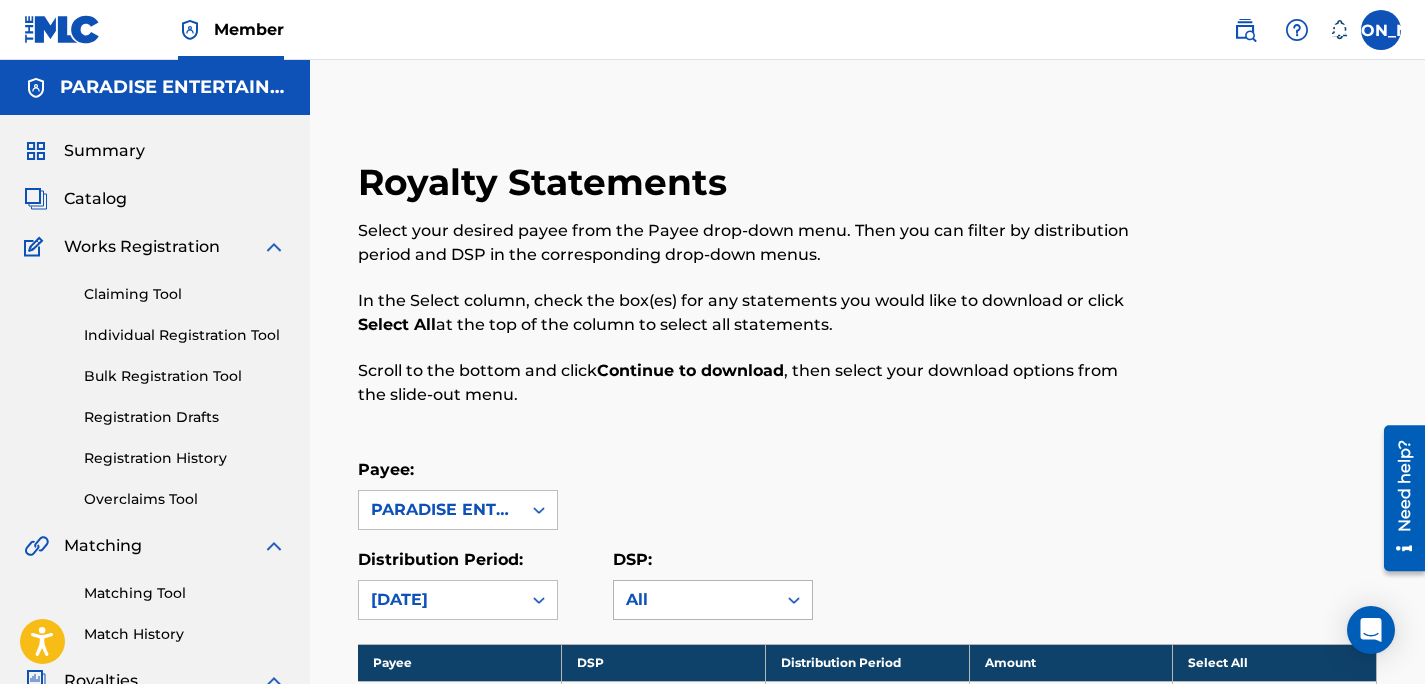 click on "All" at bounding box center (695, 600) 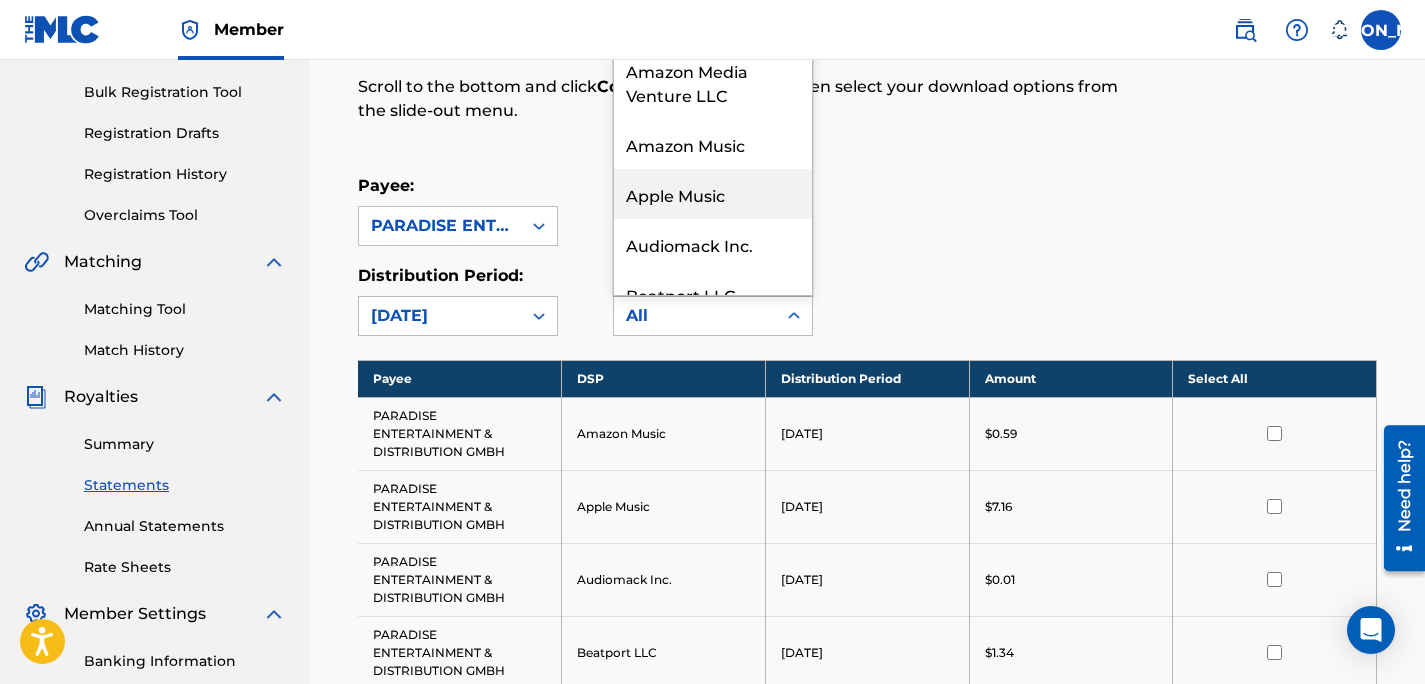 scroll, scrollTop: 0, scrollLeft: 0, axis: both 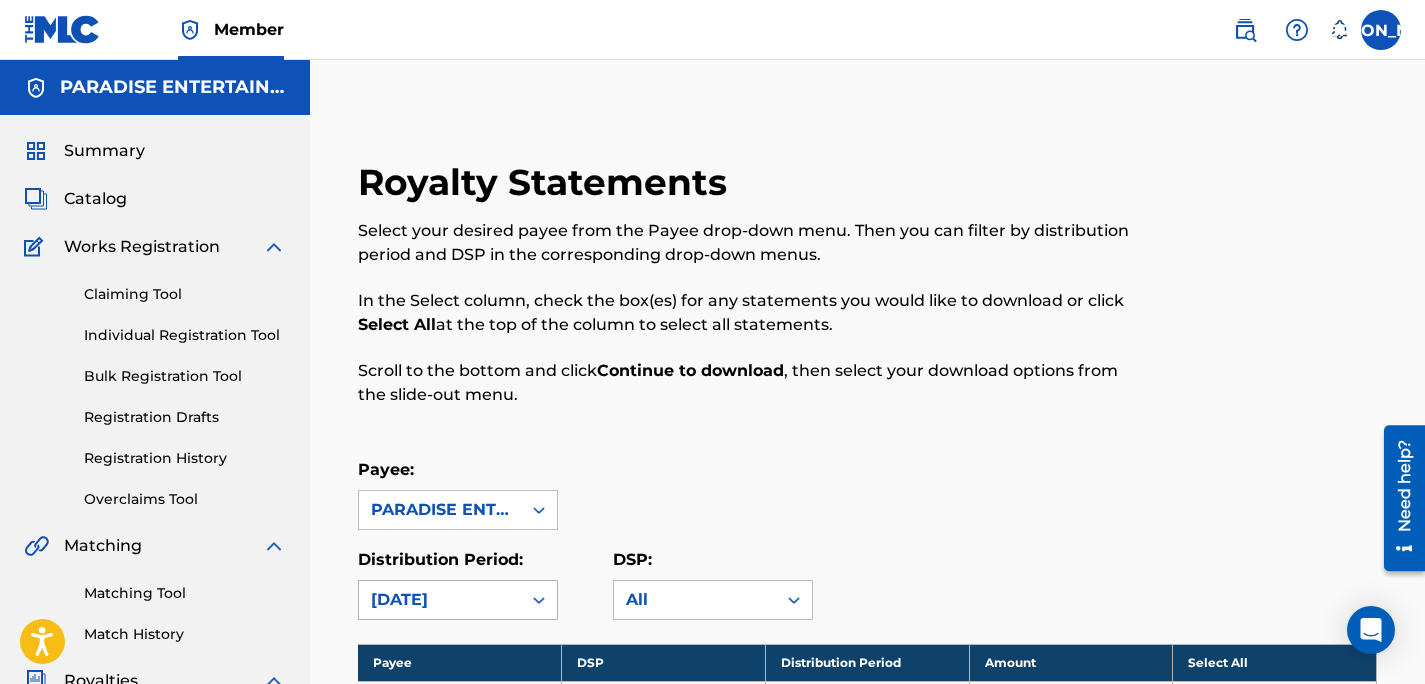 click on "[DATE]" at bounding box center [440, 600] 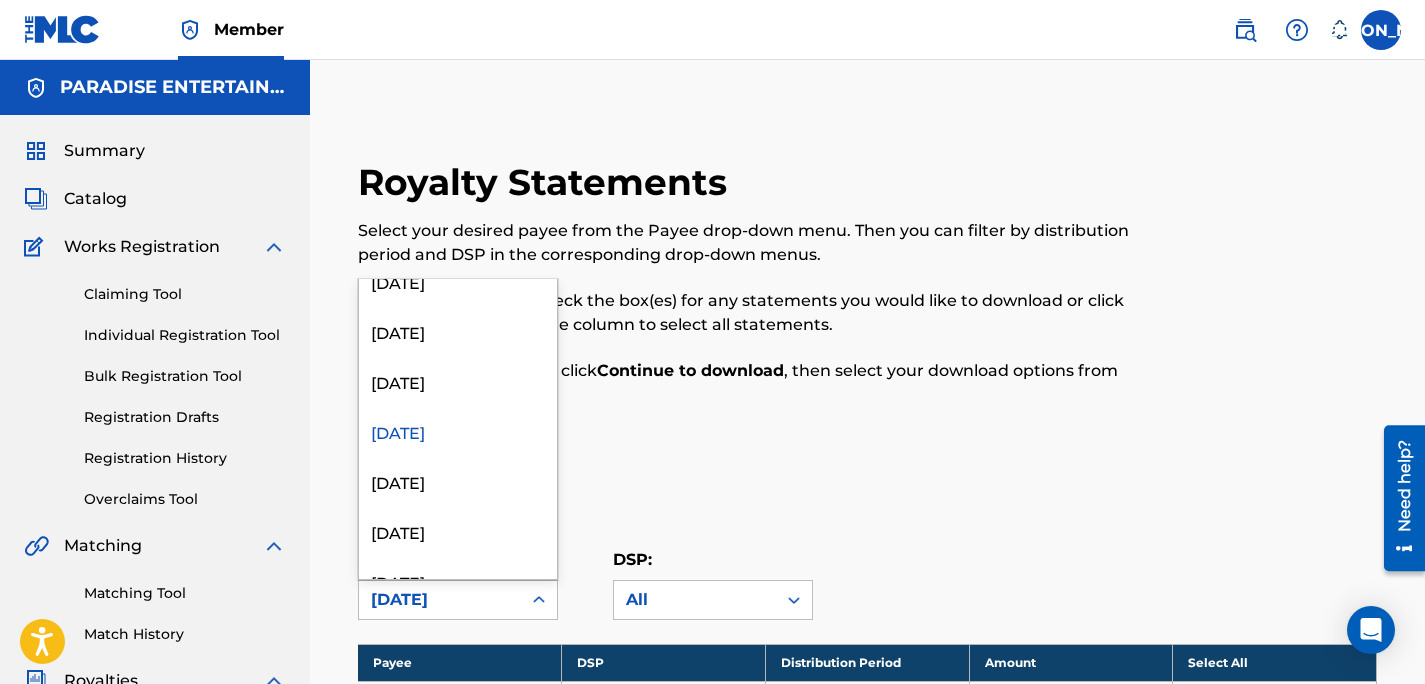 scroll, scrollTop: 929, scrollLeft: 0, axis: vertical 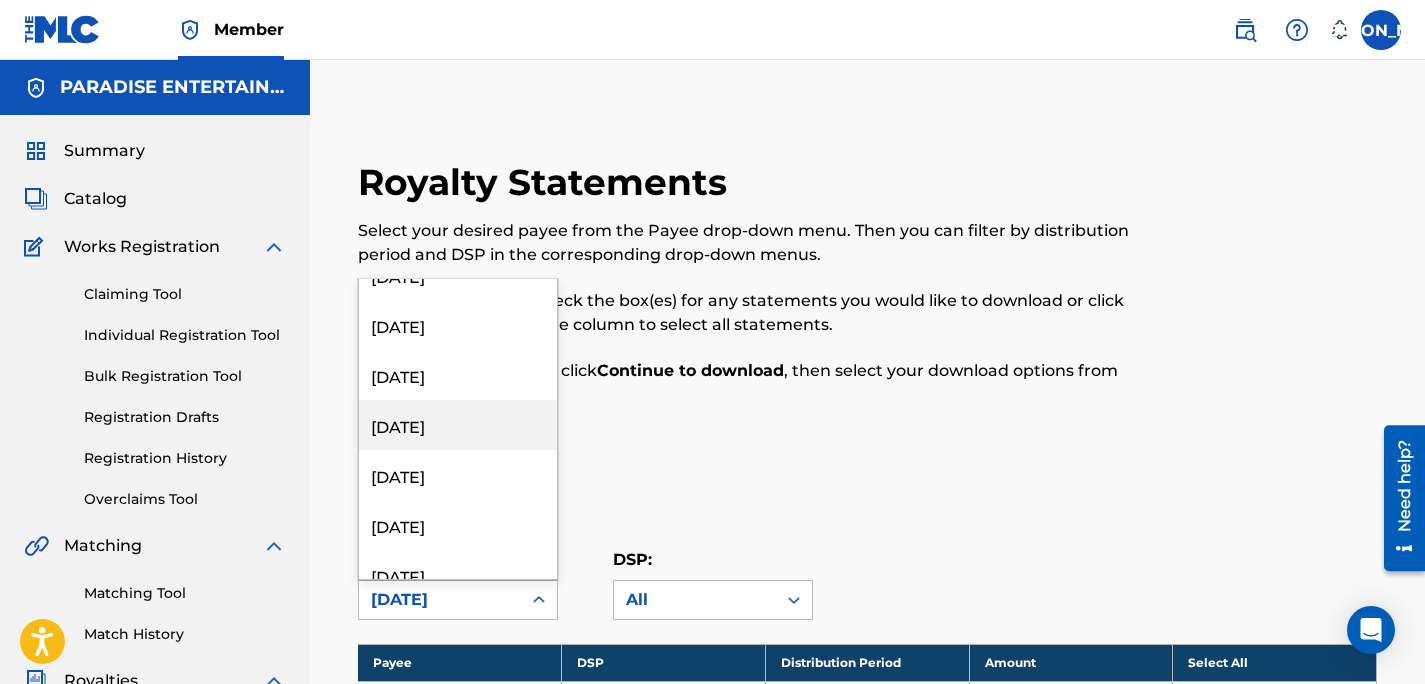 click on "[DATE]" at bounding box center [458, 425] 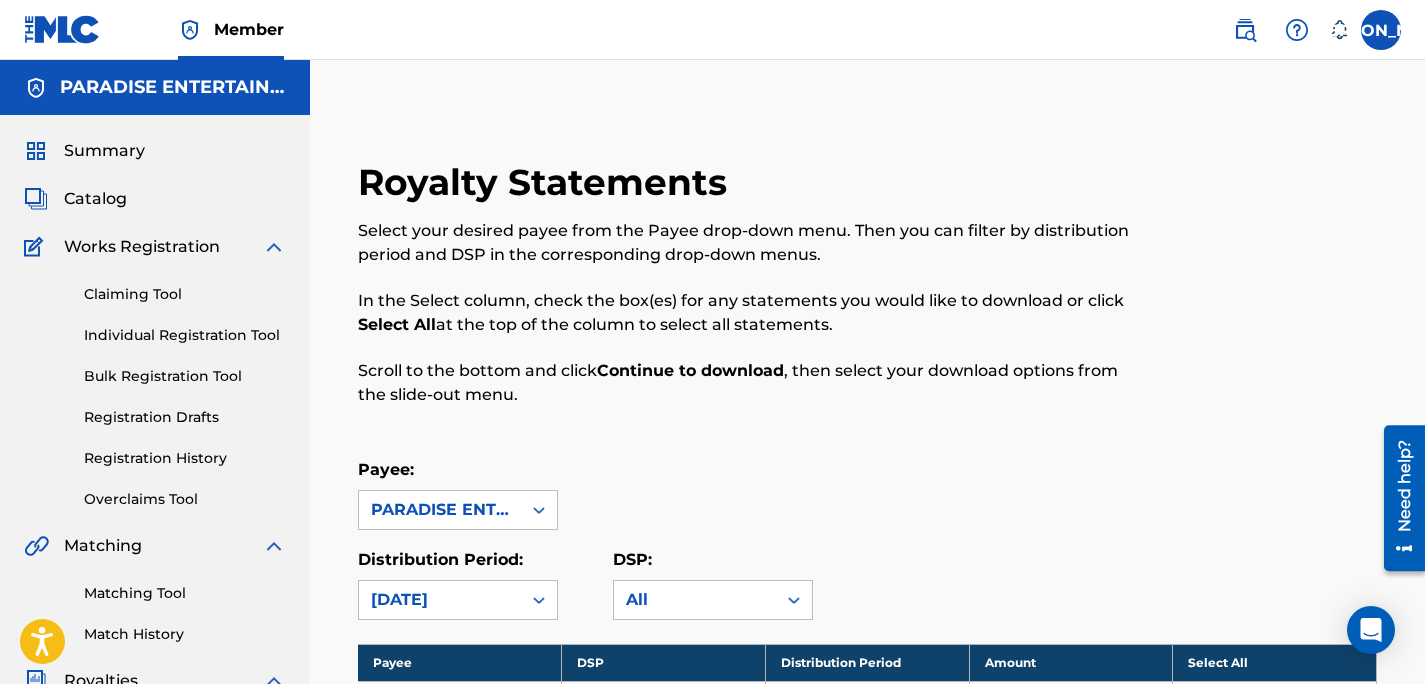 scroll, scrollTop: 241, scrollLeft: 0, axis: vertical 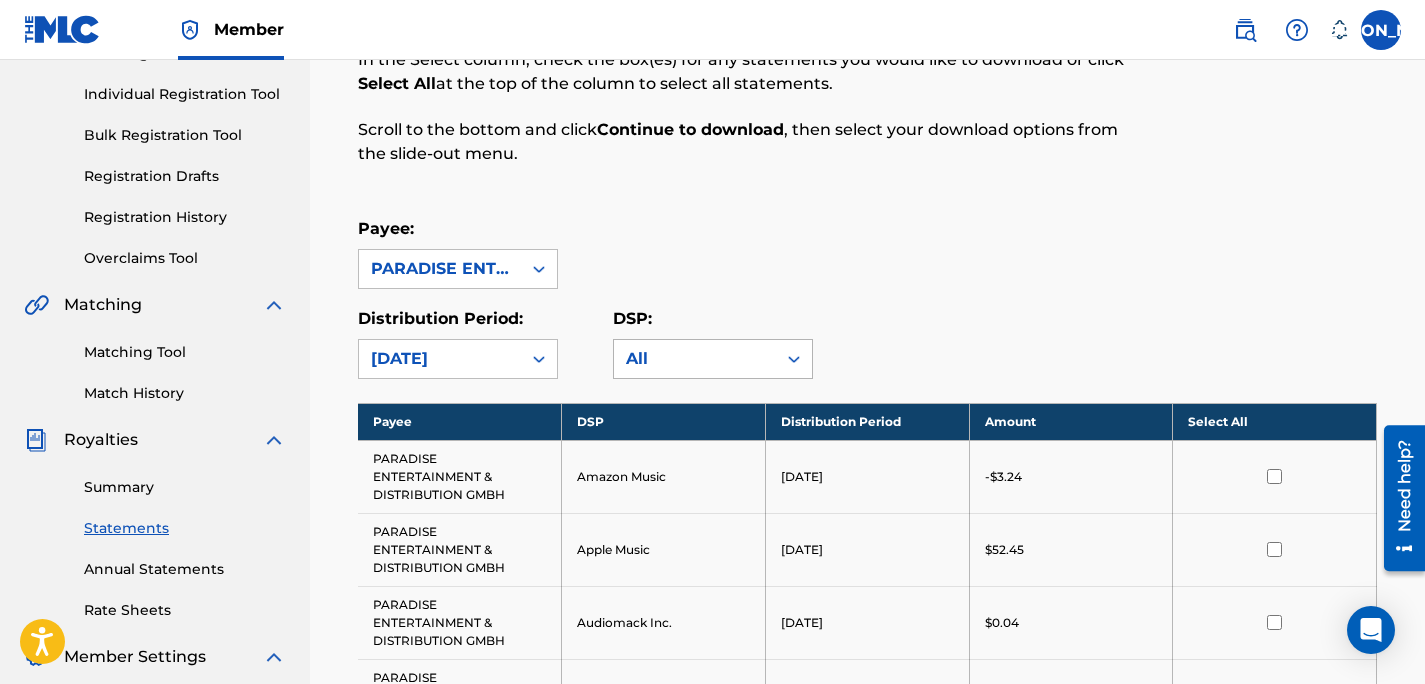 click on "All" at bounding box center [695, 359] 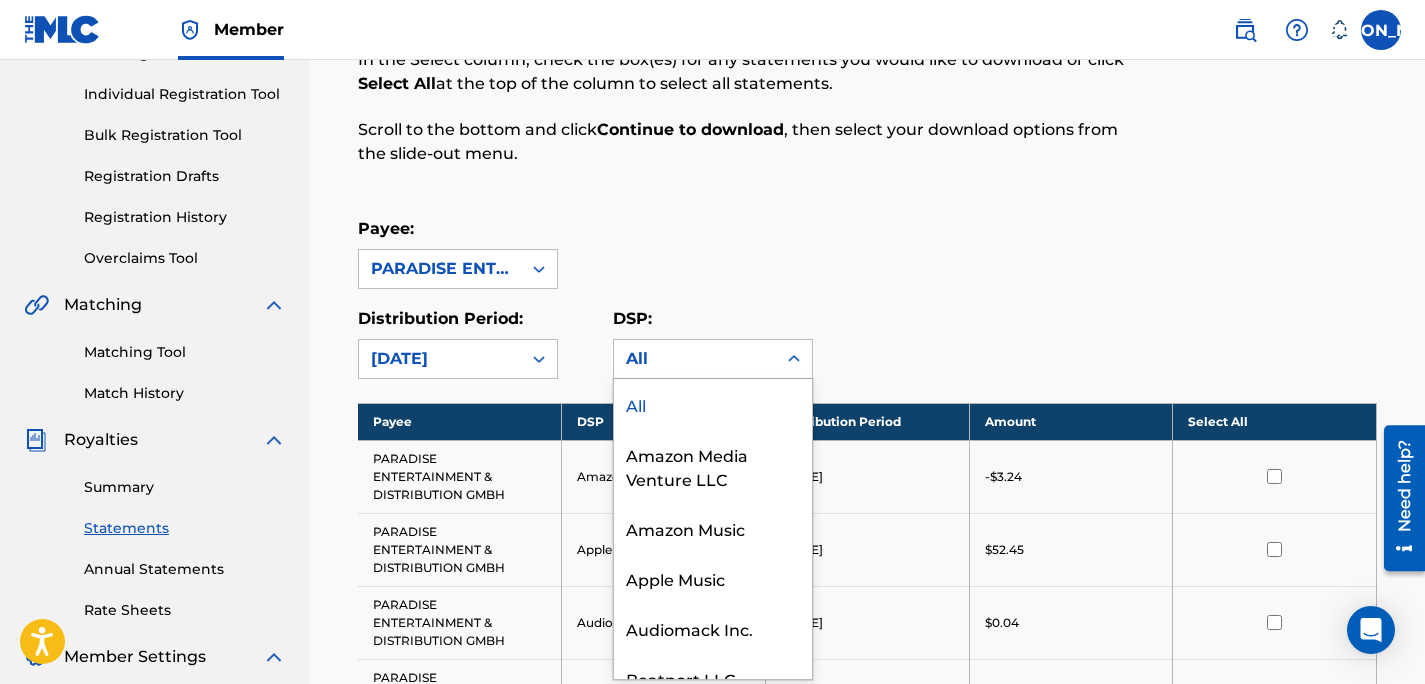 click on "Payee: PARADISE ENTERTAINMENT & DISTRIBUTION GMBH" at bounding box center (867, 253) 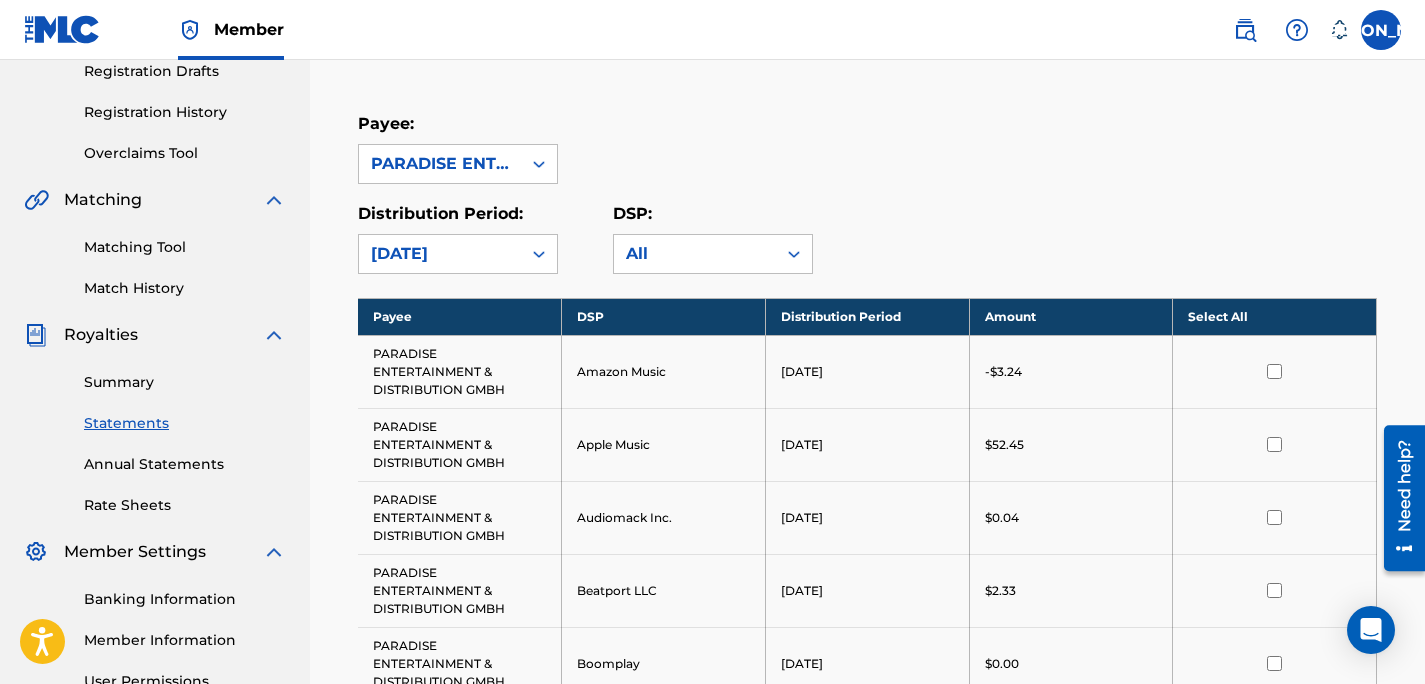 scroll, scrollTop: 351, scrollLeft: 0, axis: vertical 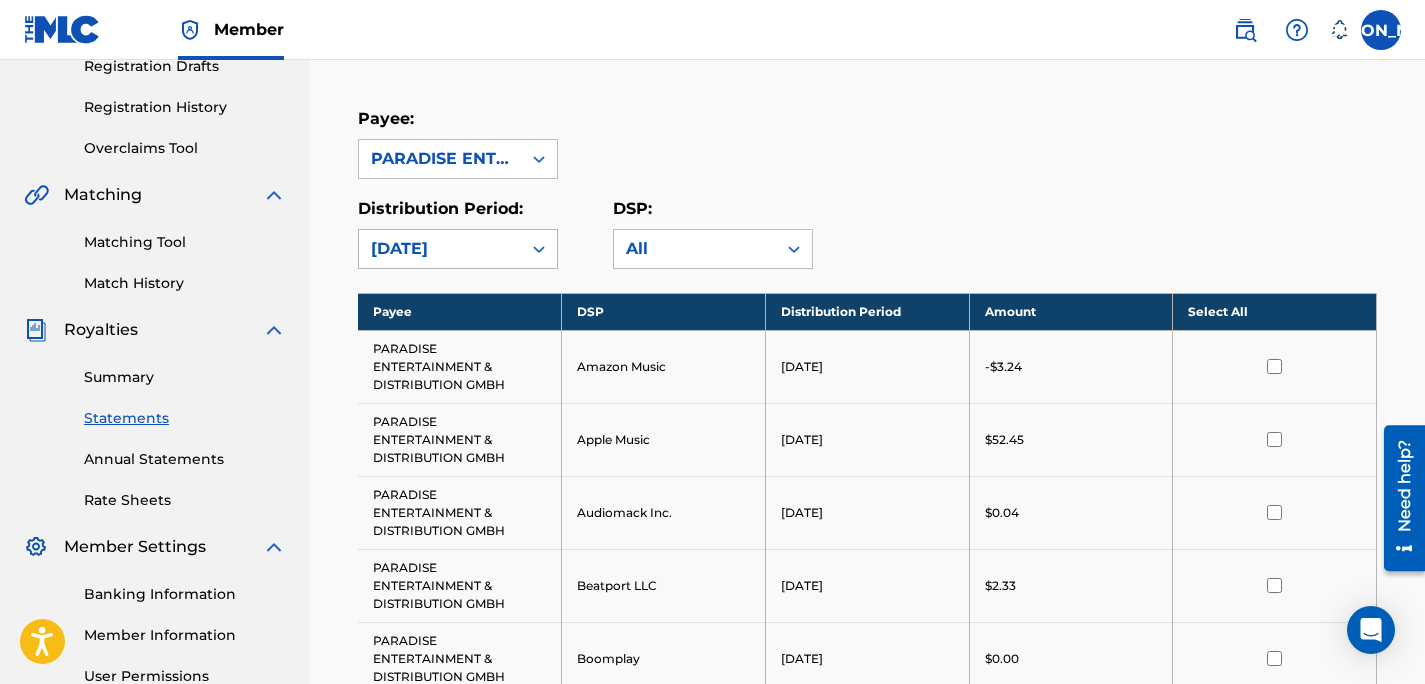 click at bounding box center [539, 249] 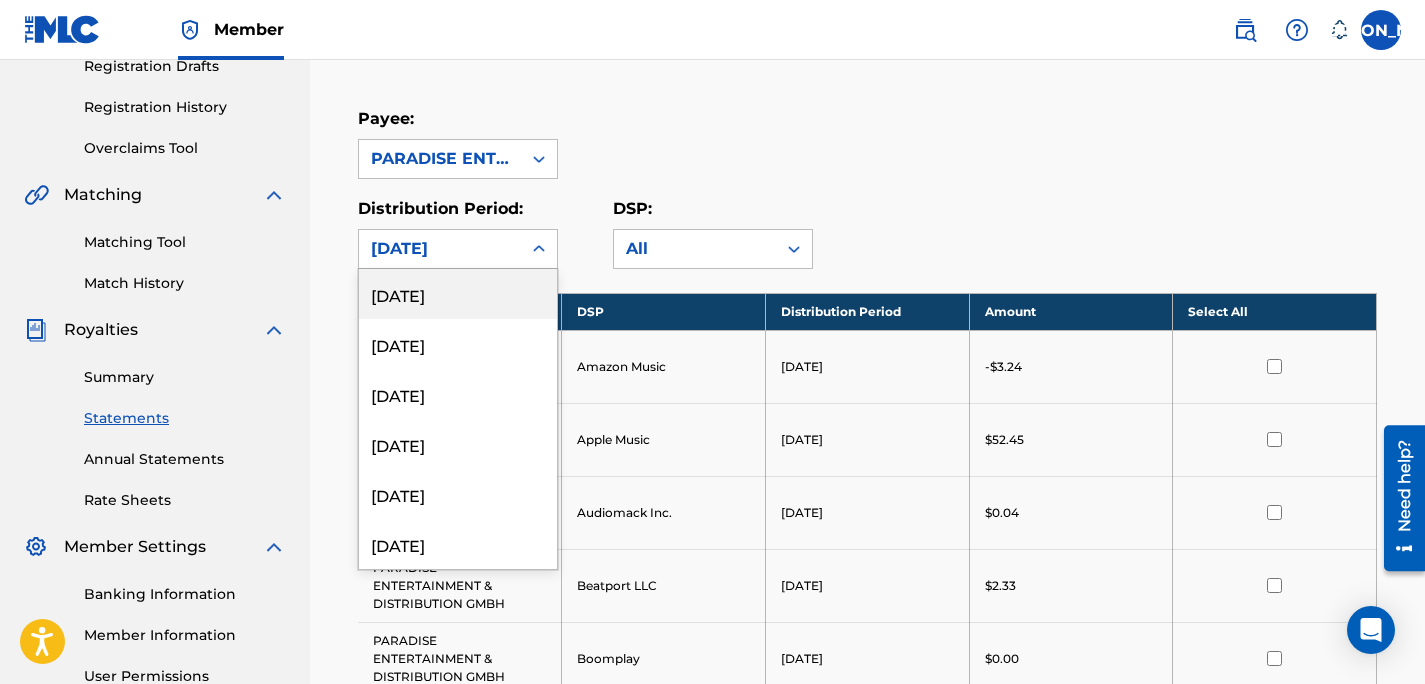 click on "[DATE]" at bounding box center [458, 294] 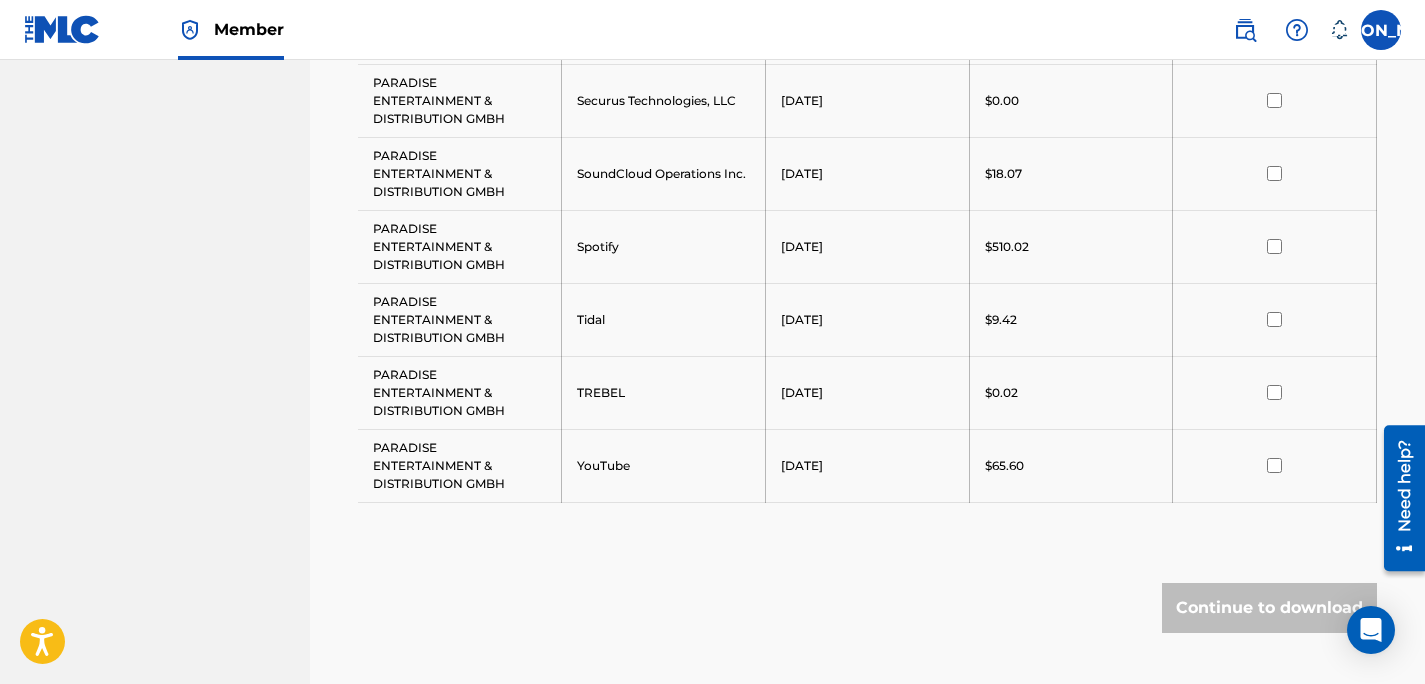 scroll, scrollTop: 1617, scrollLeft: 0, axis: vertical 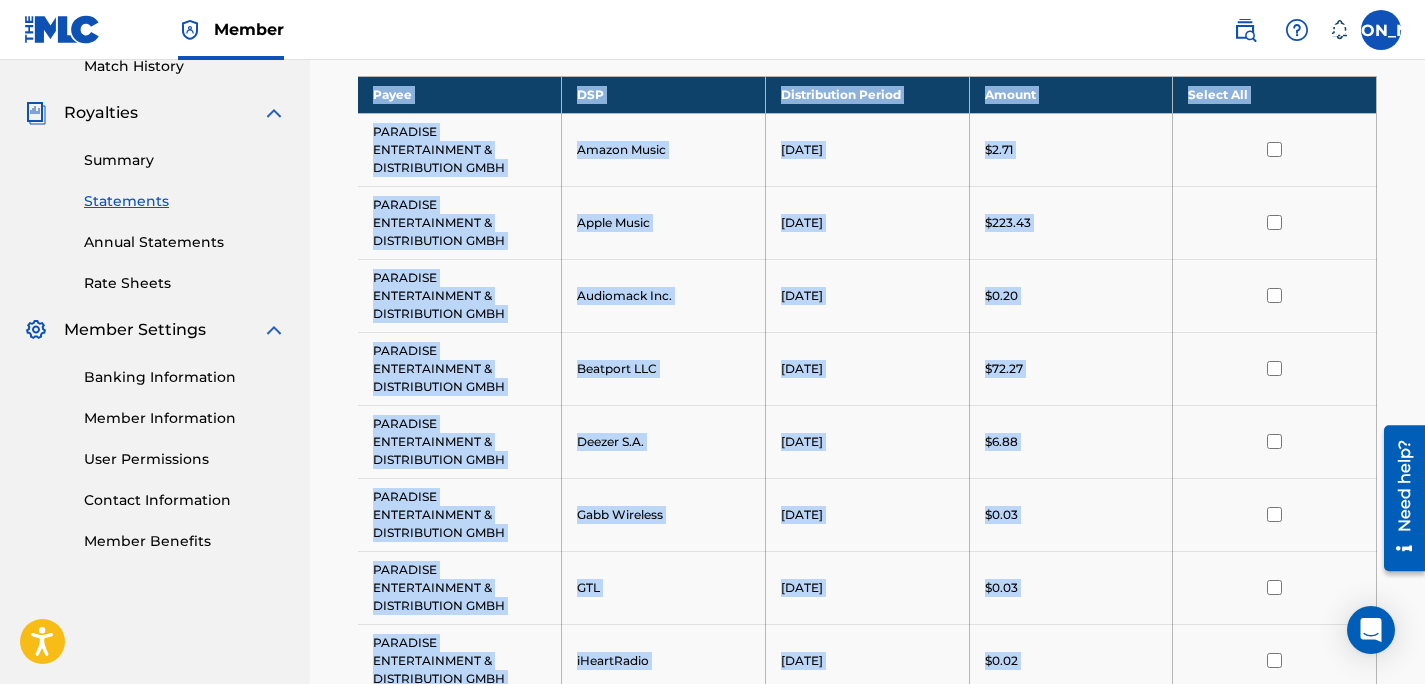drag, startPoint x: 634, startPoint y: 421, endPoint x: 623, endPoint y: -53, distance: 474.12762 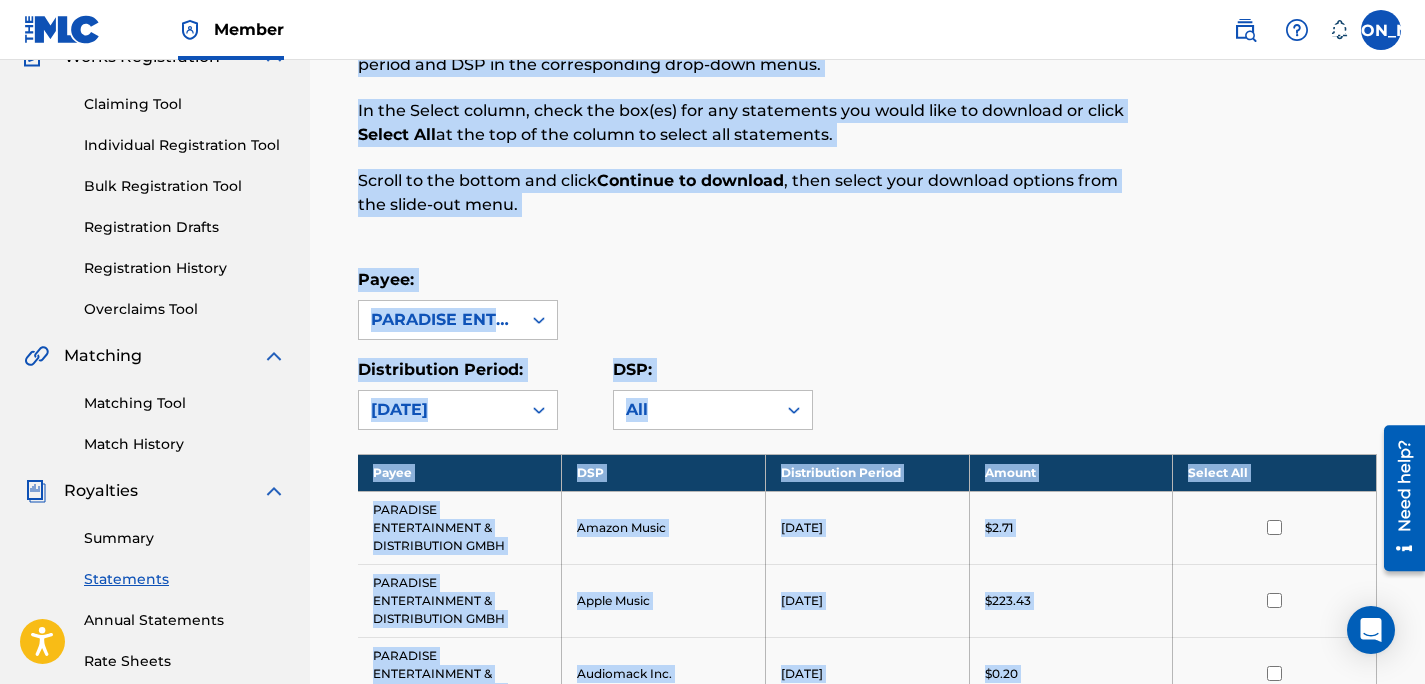 click on "Royalty Statements Select your desired payee from the Payee drop-down menu. Then you can filter by distribution period and DSP in the corresponding drop-down menus. In the Select column, check the box(es) for any statements you would like to download or click    Select All   at the top of the column to select all statements. Scroll to the bottom and click  Continue to download , then select your download options from the slide-out menu. Payee: PARADISE ENTERTAINMENT & DISTRIBUTION GMBH Distribution Period: [DATE] DSP: All Payee DSP Distribution Period Amount Select All PARADISE ENTERTAINMENT & DISTRIBUTION GMBH Amazon Music [DATE] $2.71 PARADISE ENTERTAINMENT & DISTRIBUTION GMBH Apple Music [DATE] $223.43 PARADISE ENTERTAINMENT & DISTRIBUTION GMBH Audiomack Inc. [DATE] $0.20 PARADISE ENTERTAINMENT & DISTRIBUTION GMBH Beatport LLC [DATE] $72.27 PARADISE ENTERTAINMENT & DISTRIBUTION GMBH Deezer S.A. [DATE] $6.88 PARADISE ENTERTAINMENT & DISTRIBUTION GMBH Gabb Wireless [DATE] $0.03 GTL" at bounding box center [867, 993] 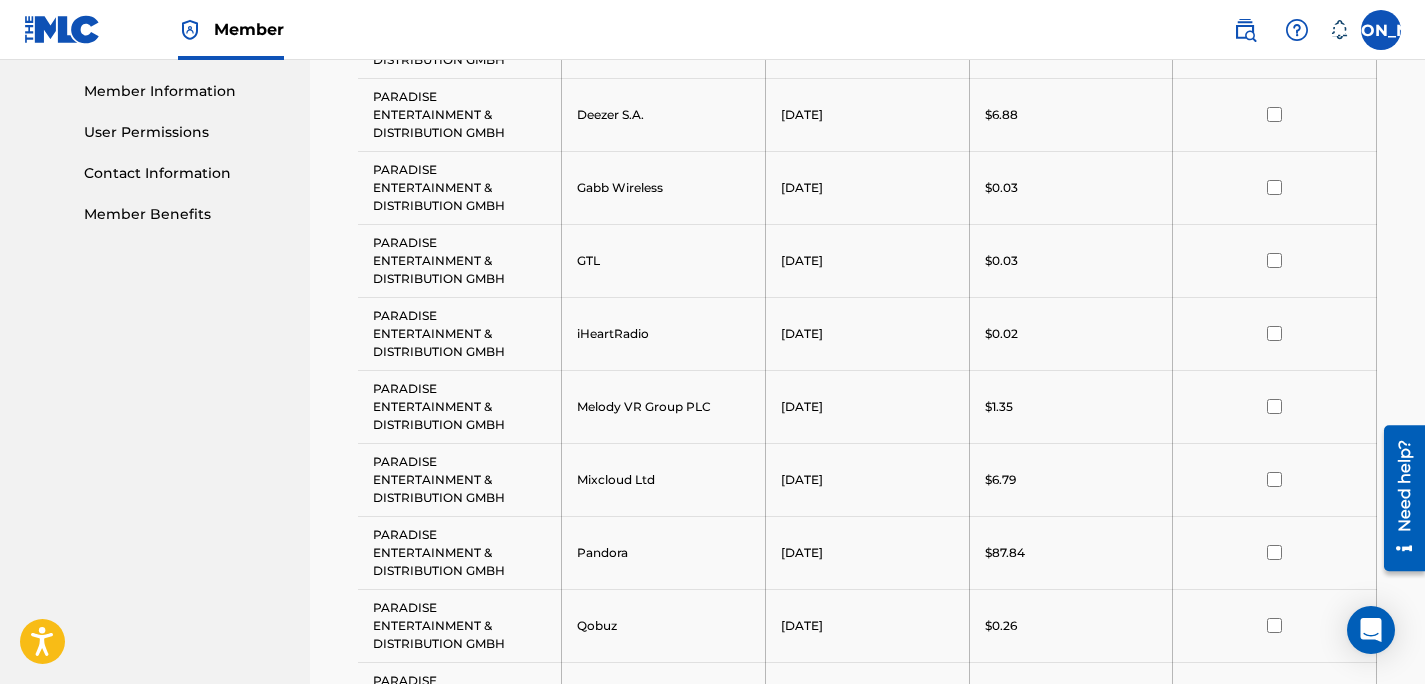 scroll, scrollTop: 0, scrollLeft: 0, axis: both 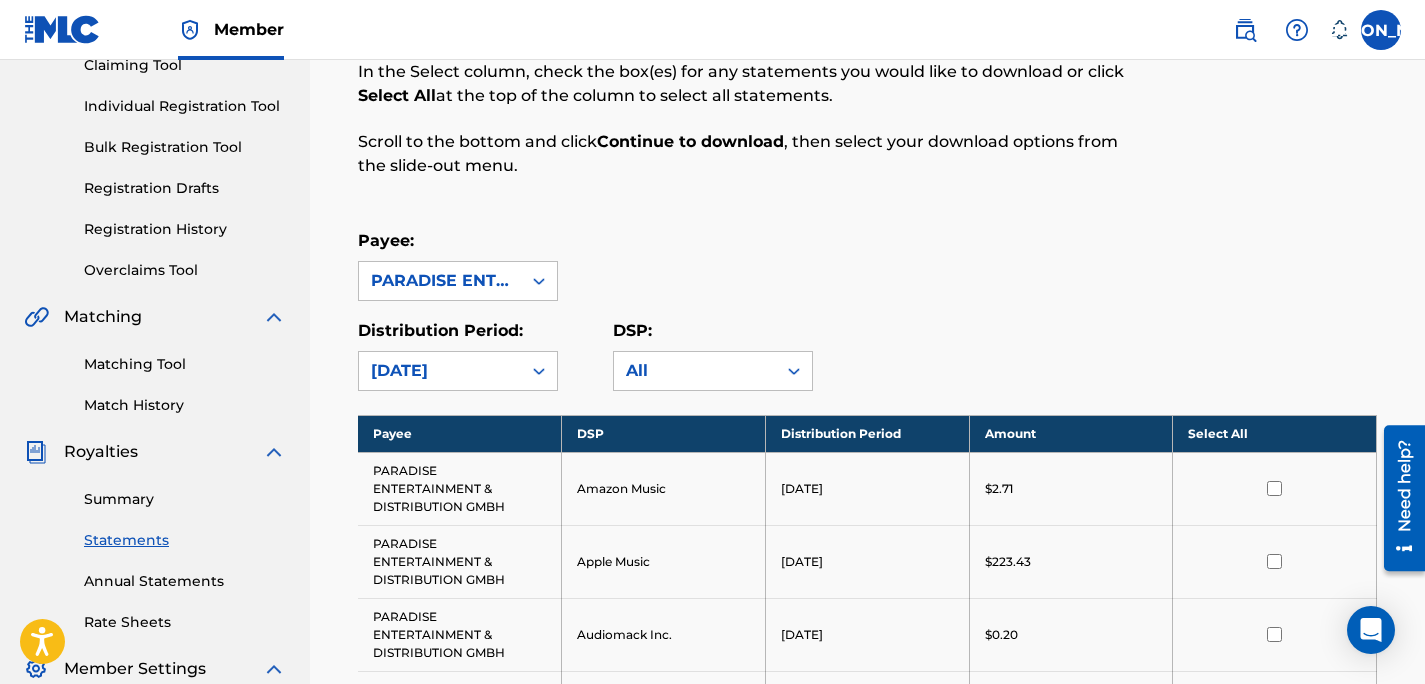 click on "Select All" at bounding box center (1275, 433) 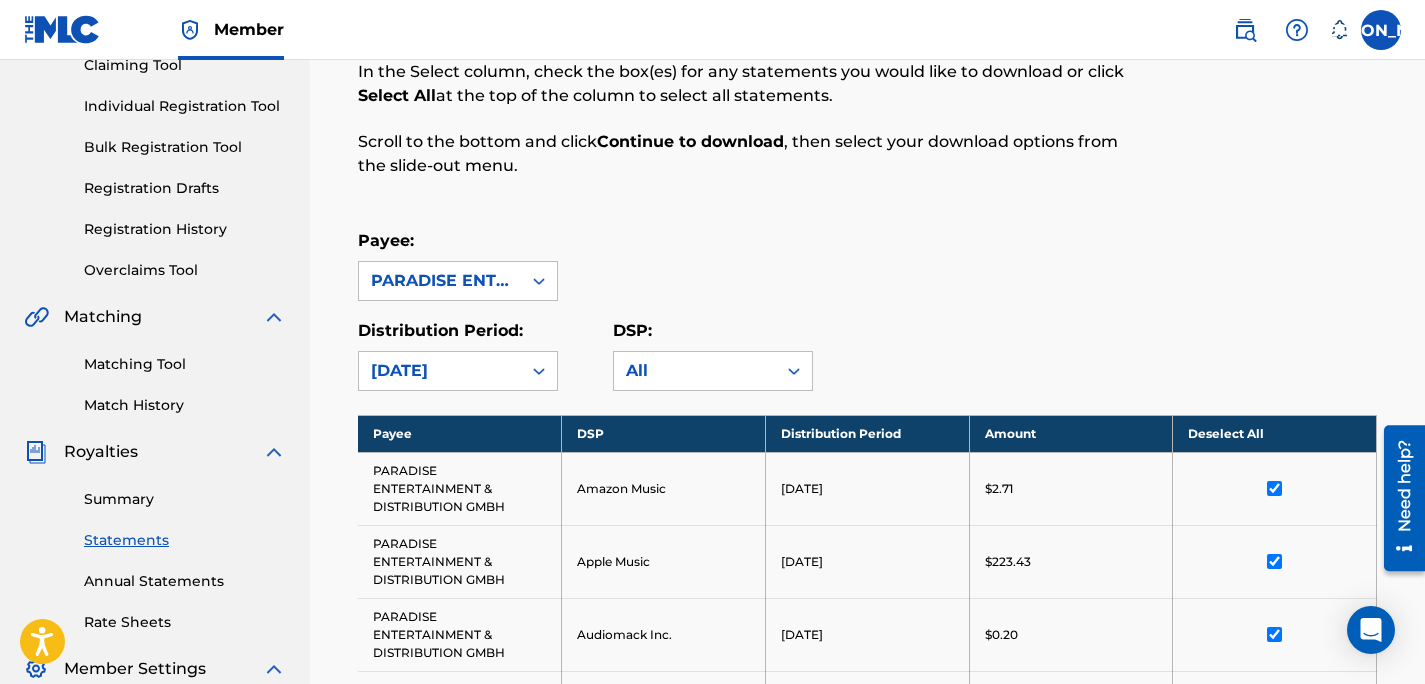 scroll, scrollTop: 1617, scrollLeft: 0, axis: vertical 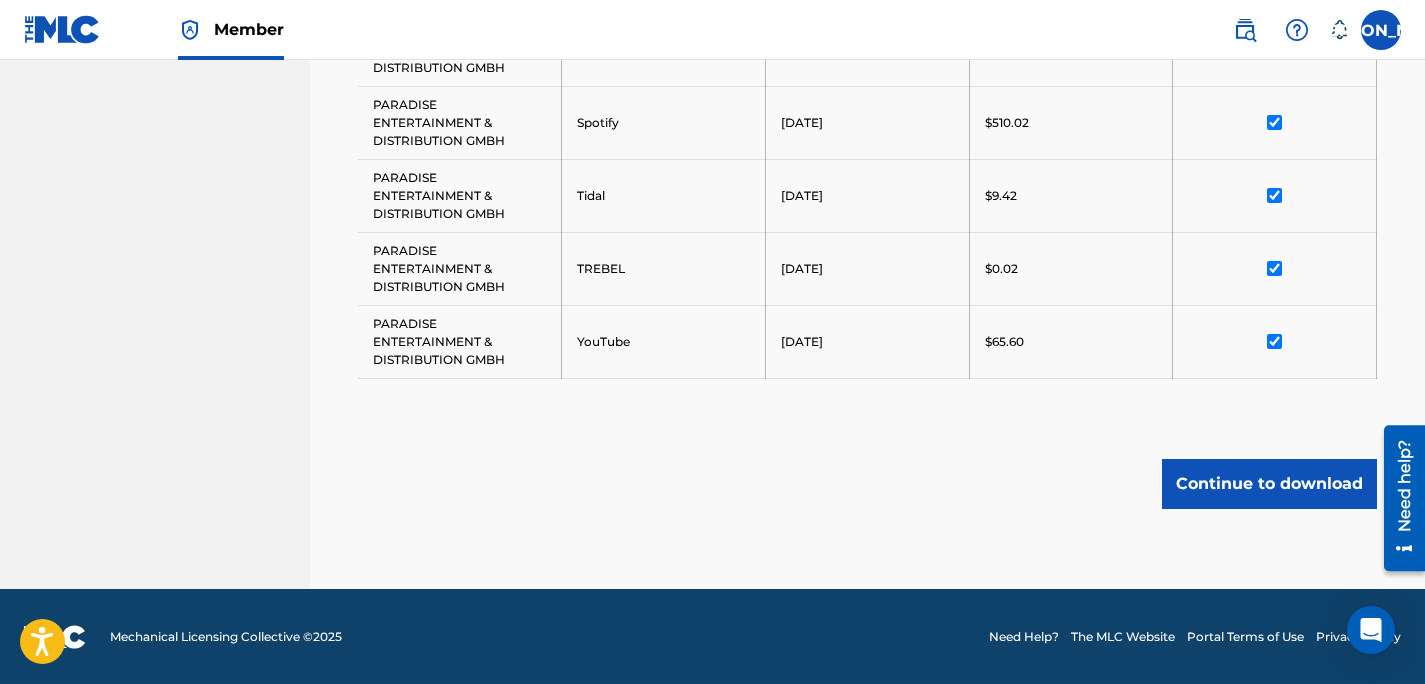 click on "Continue to download" at bounding box center (1269, 484) 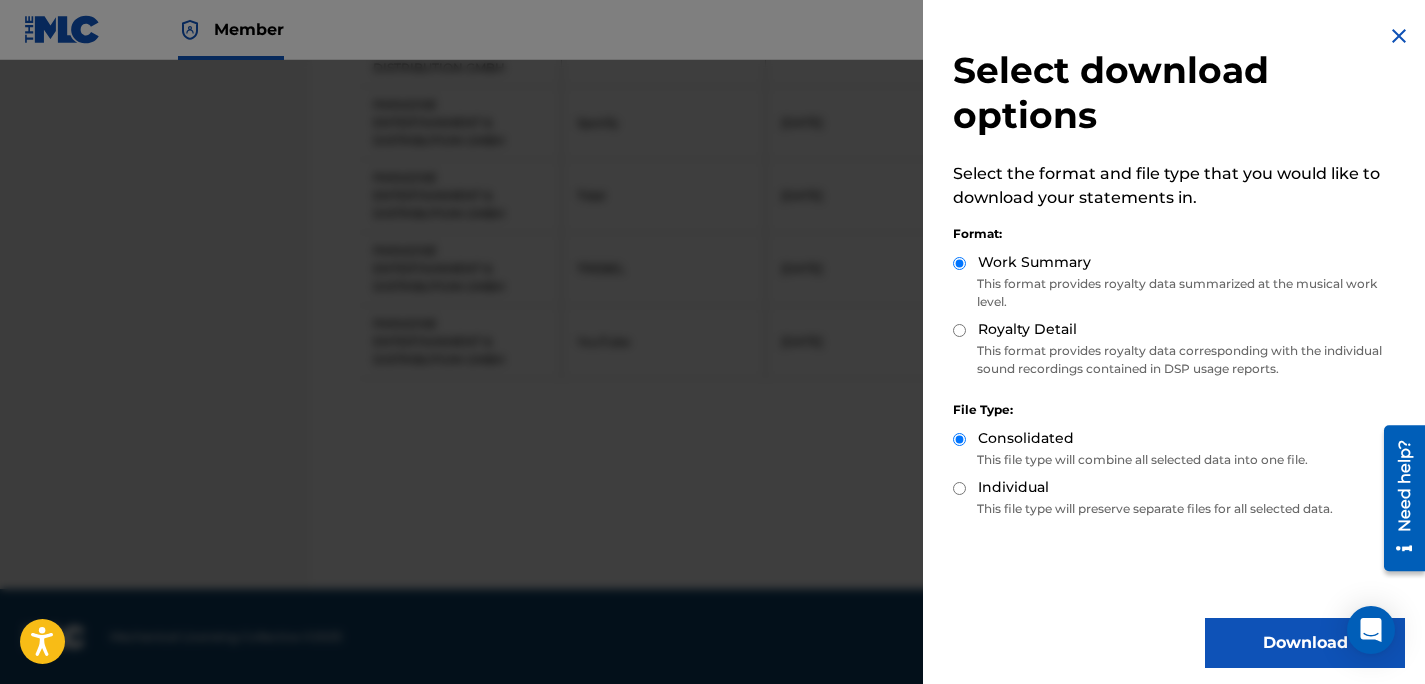 click on "Download" at bounding box center [1305, 643] 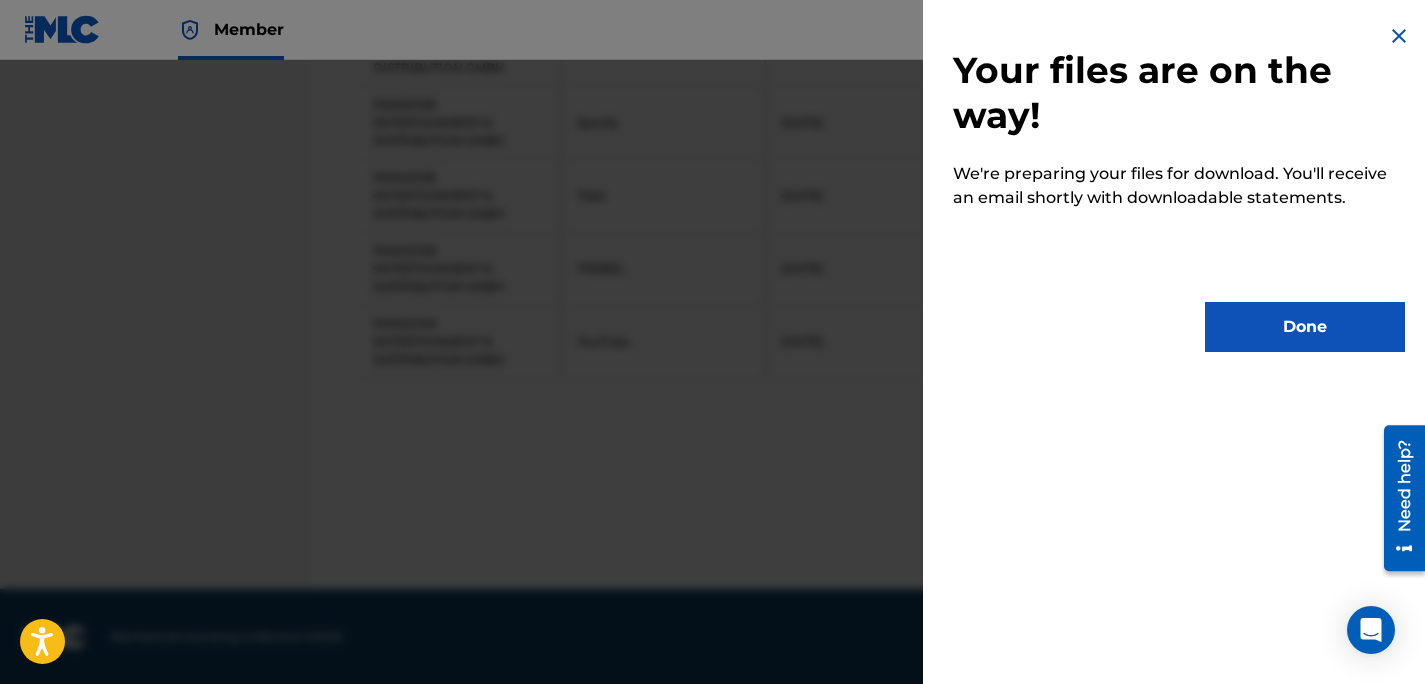 click on "Done" at bounding box center (1305, 327) 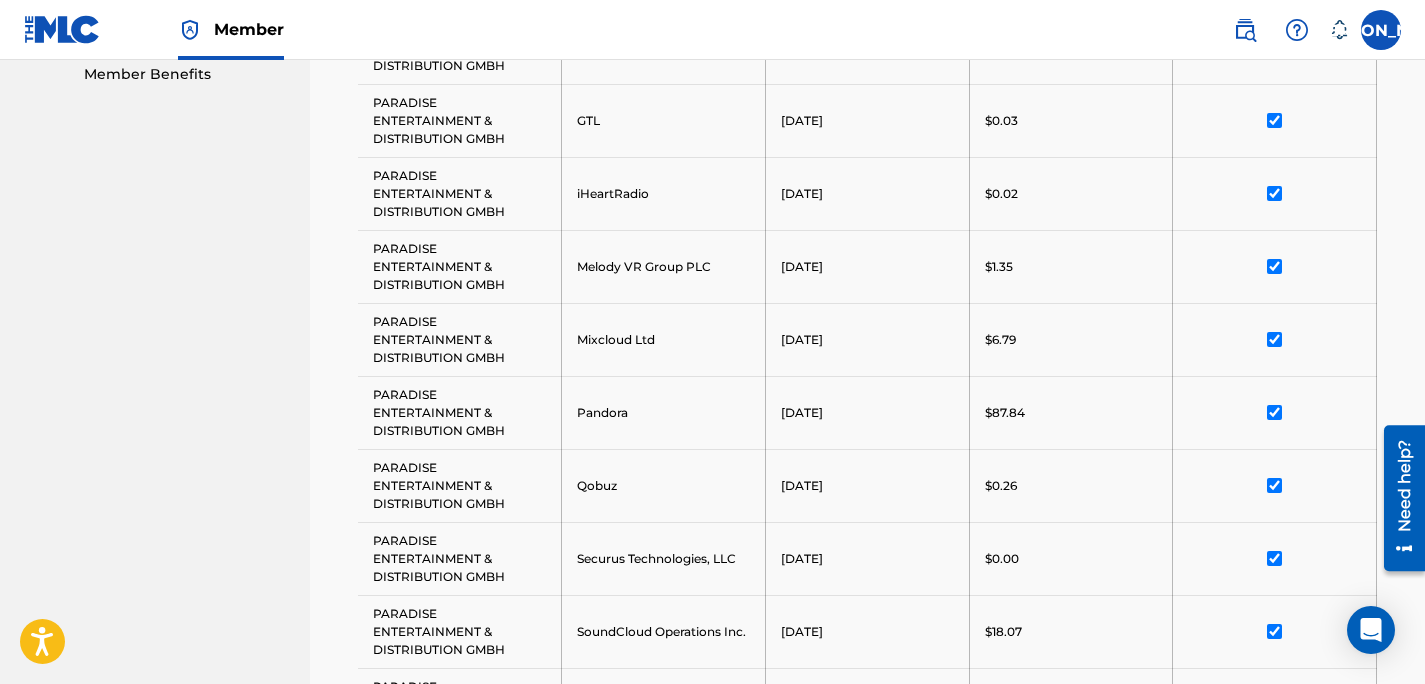 scroll, scrollTop: 1617, scrollLeft: 0, axis: vertical 